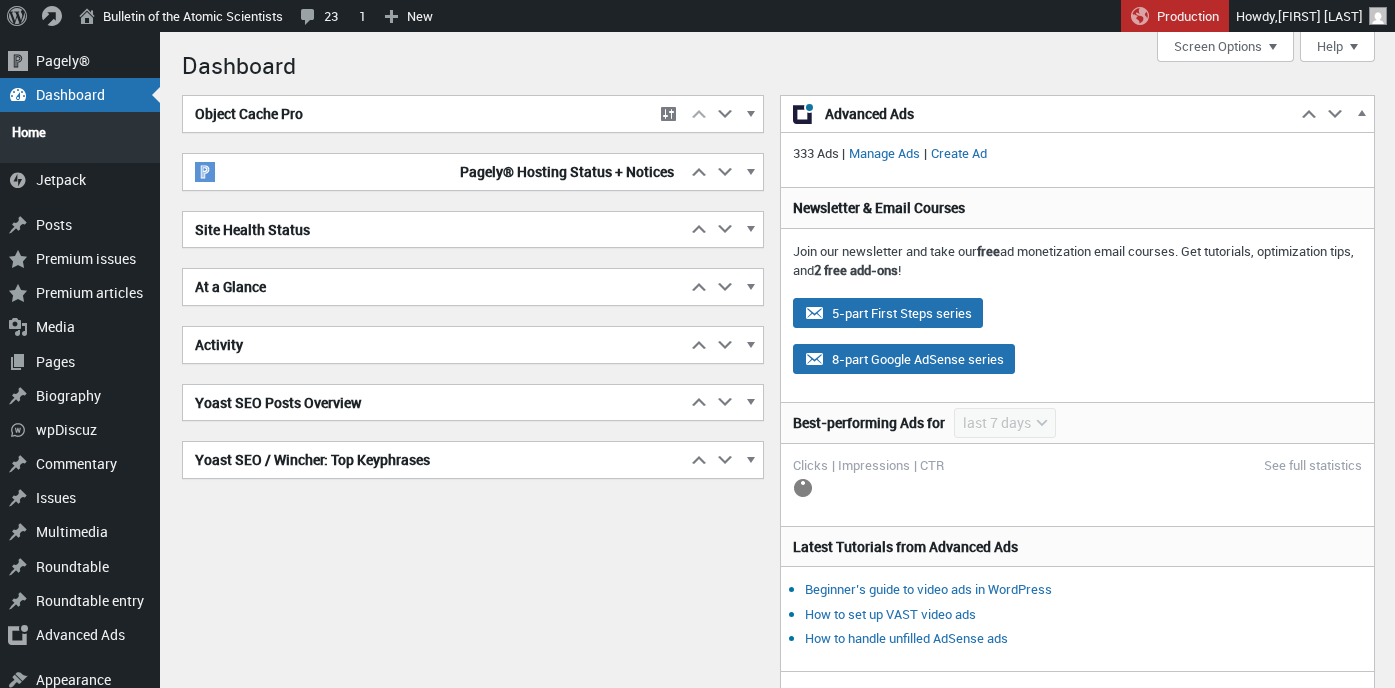 scroll, scrollTop: 0, scrollLeft: 0, axis: both 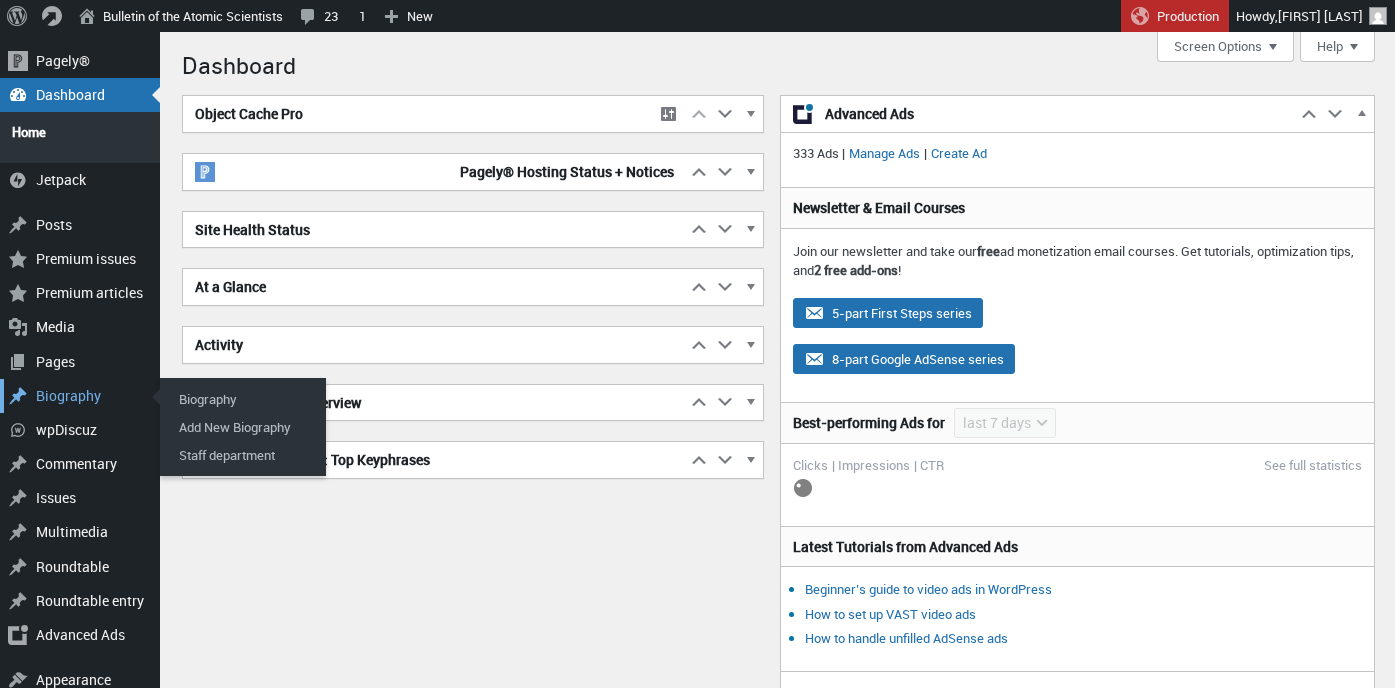 click on "Biography" at bounding box center [80, 396] 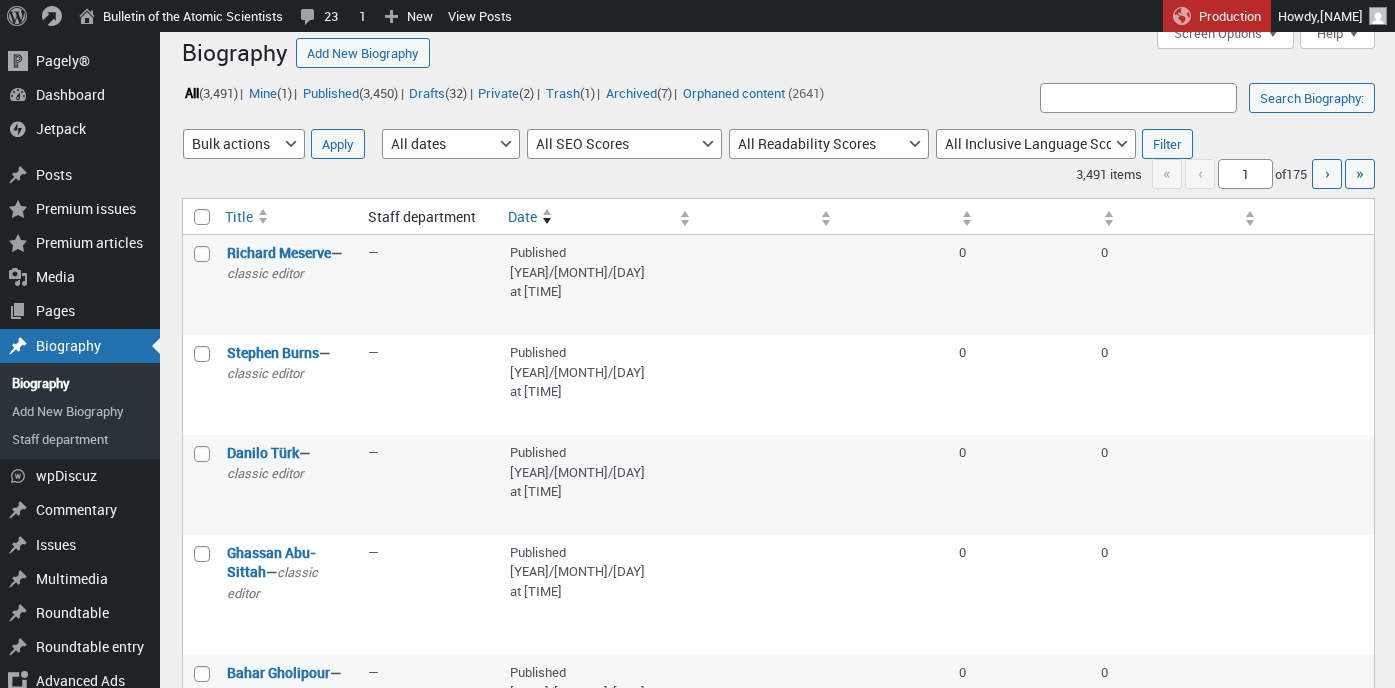 scroll, scrollTop: 0, scrollLeft: 0, axis: both 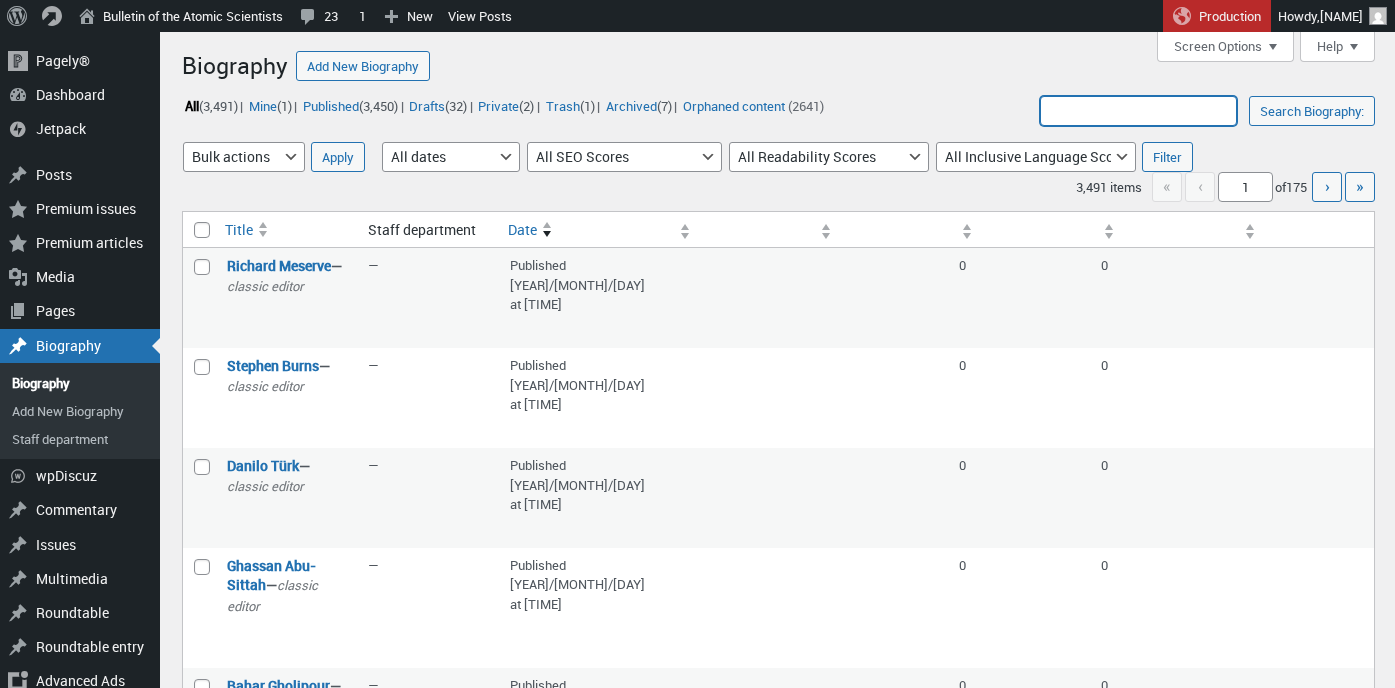 click on "Search Biography:" at bounding box center [1138, 111] 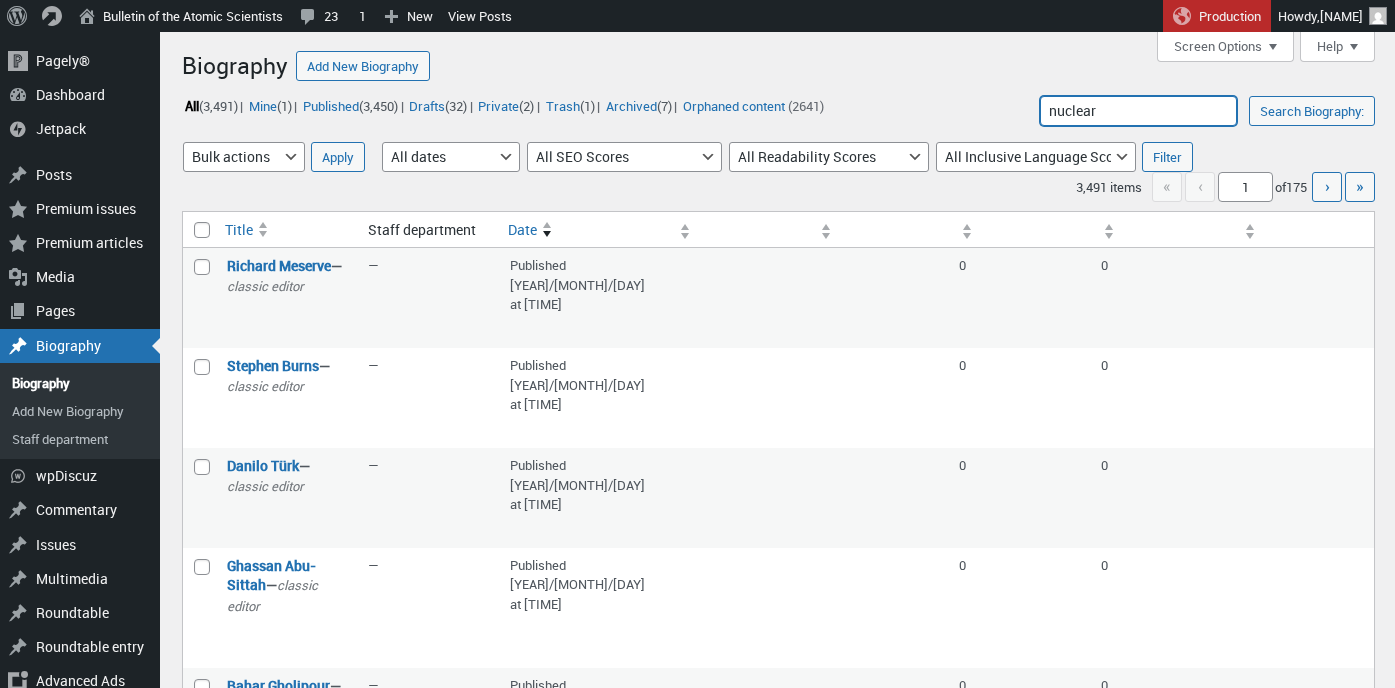 type on "nuclear" 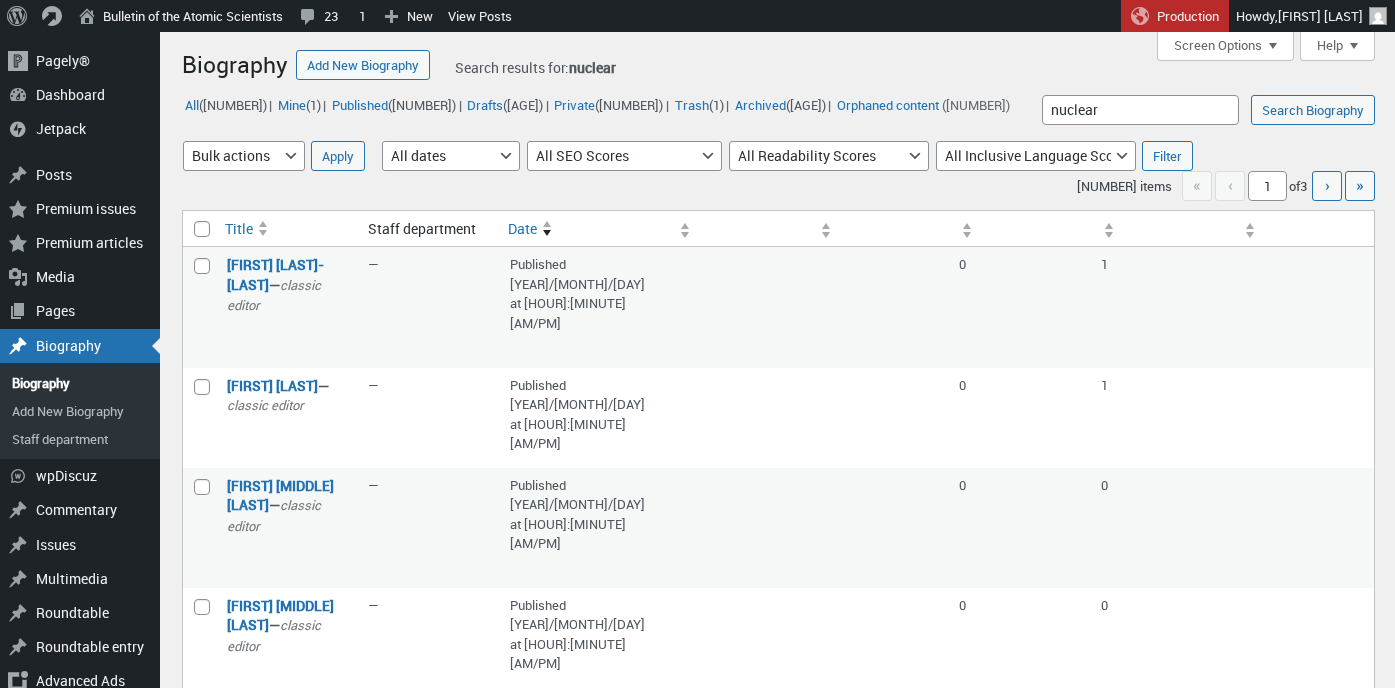 scroll, scrollTop: 0, scrollLeft: 0, axis: both 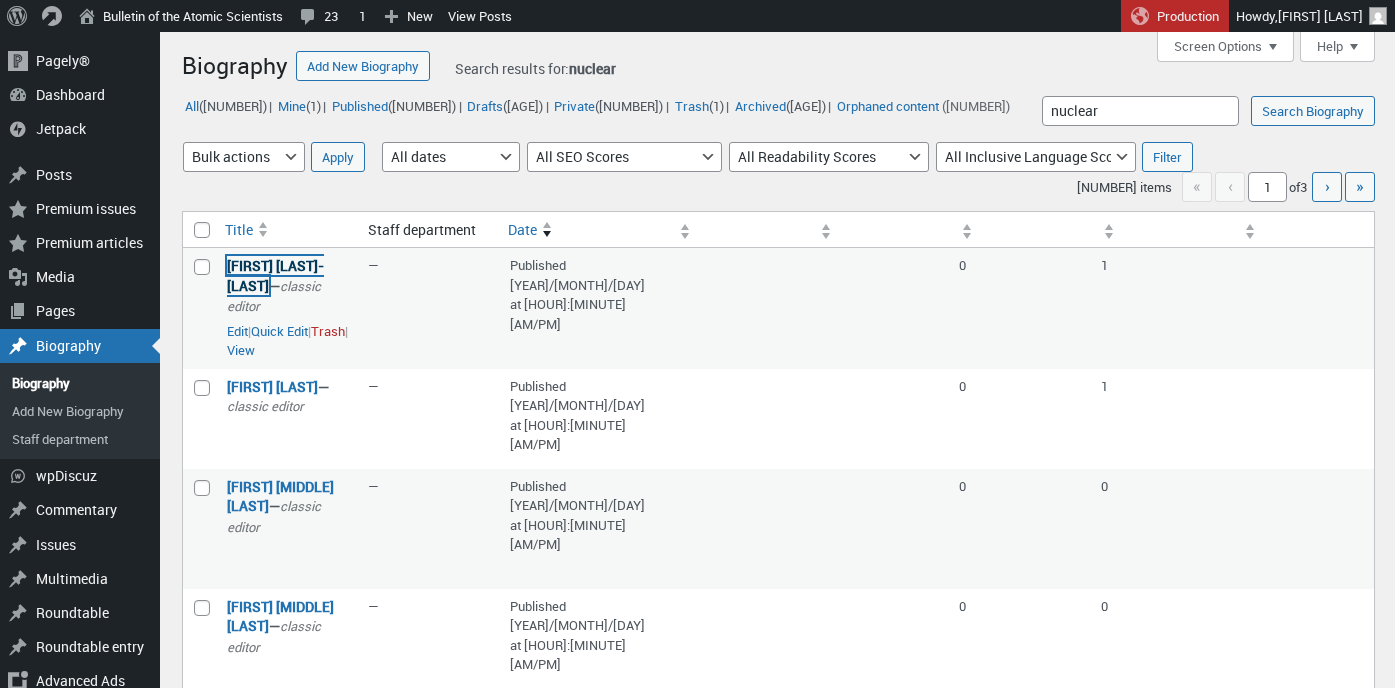 click on "[FIRST] [LAST]-[LAST]" at bounding box center (275, 275) 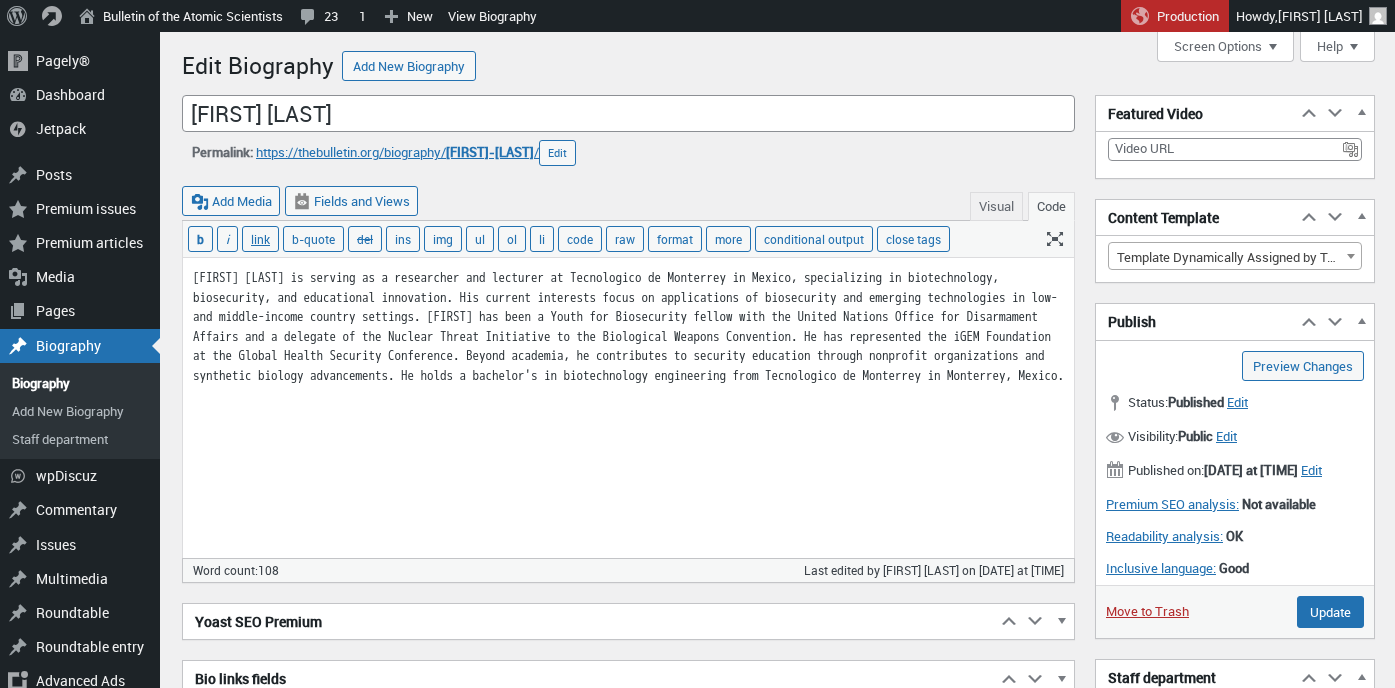 scroll, scrollTop: 0, scrollLeft: 0, axis: both 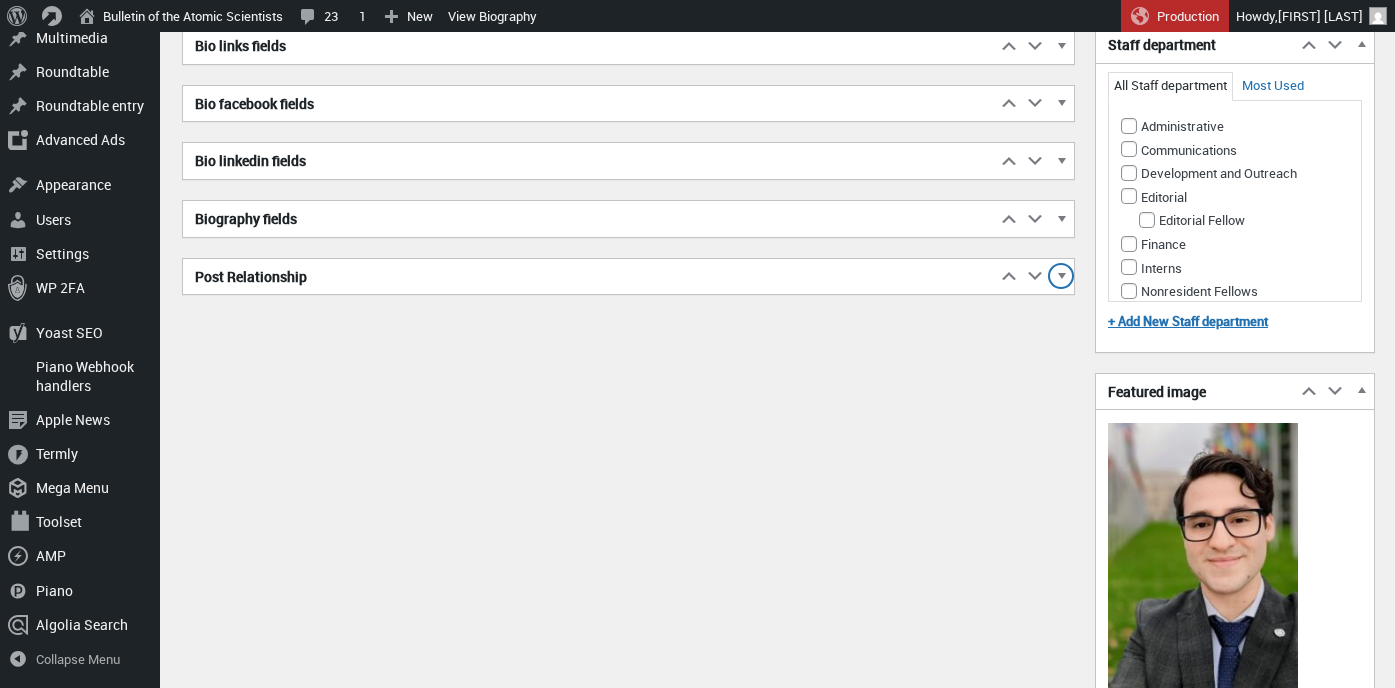 click at bounding box center (1061, 279) 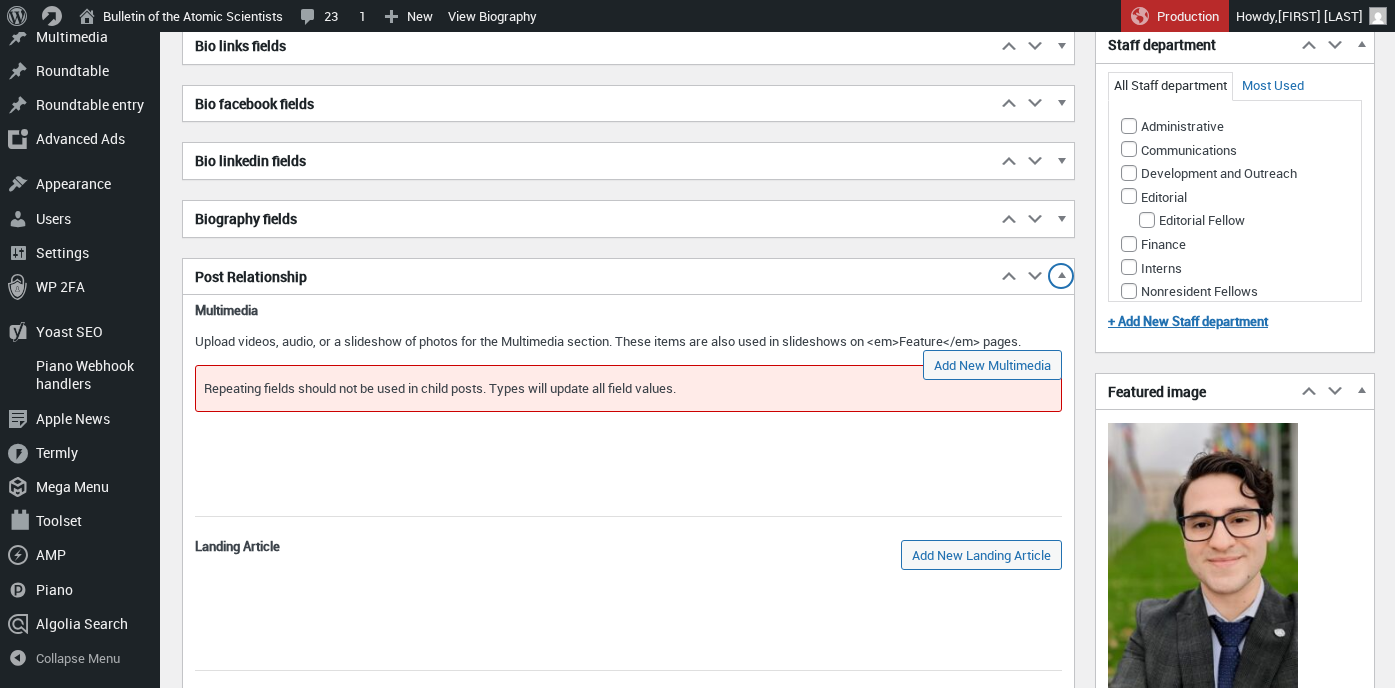 click at bounding box center [1061, 279] 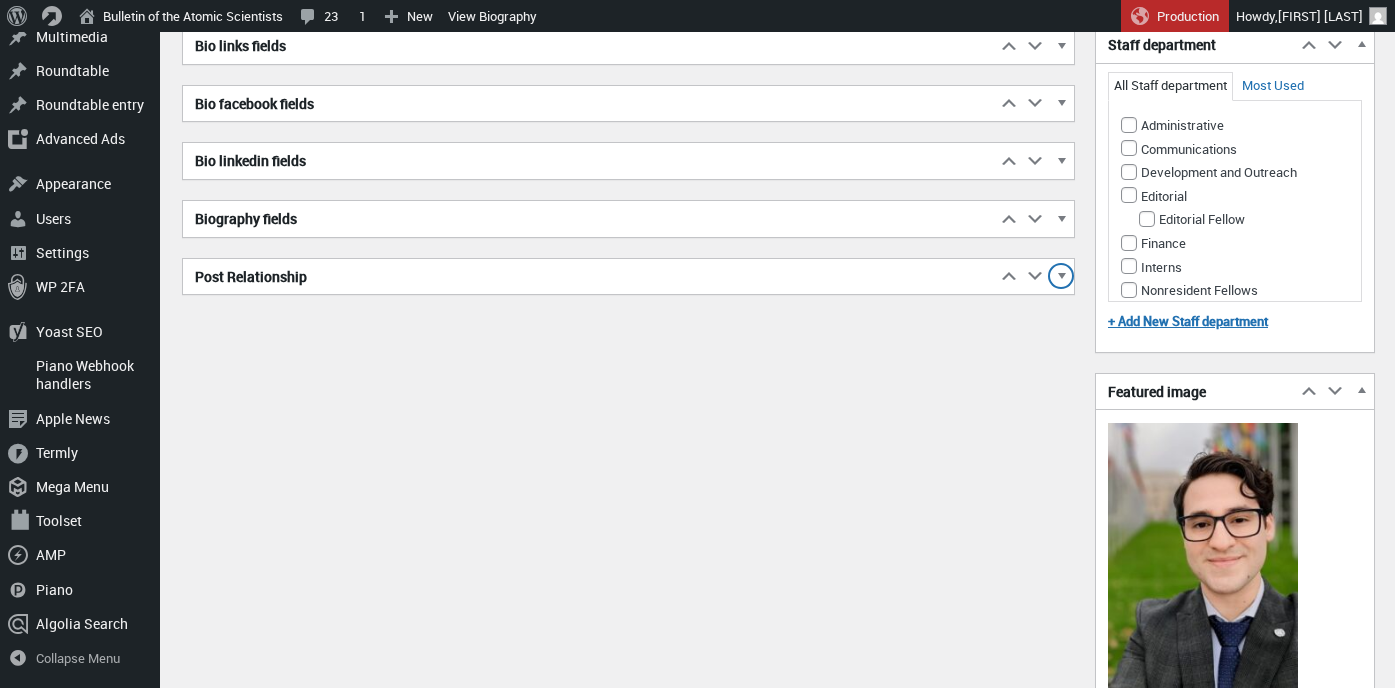 scroll, scrollTop: 0, scrollLeft: 0, axis: both 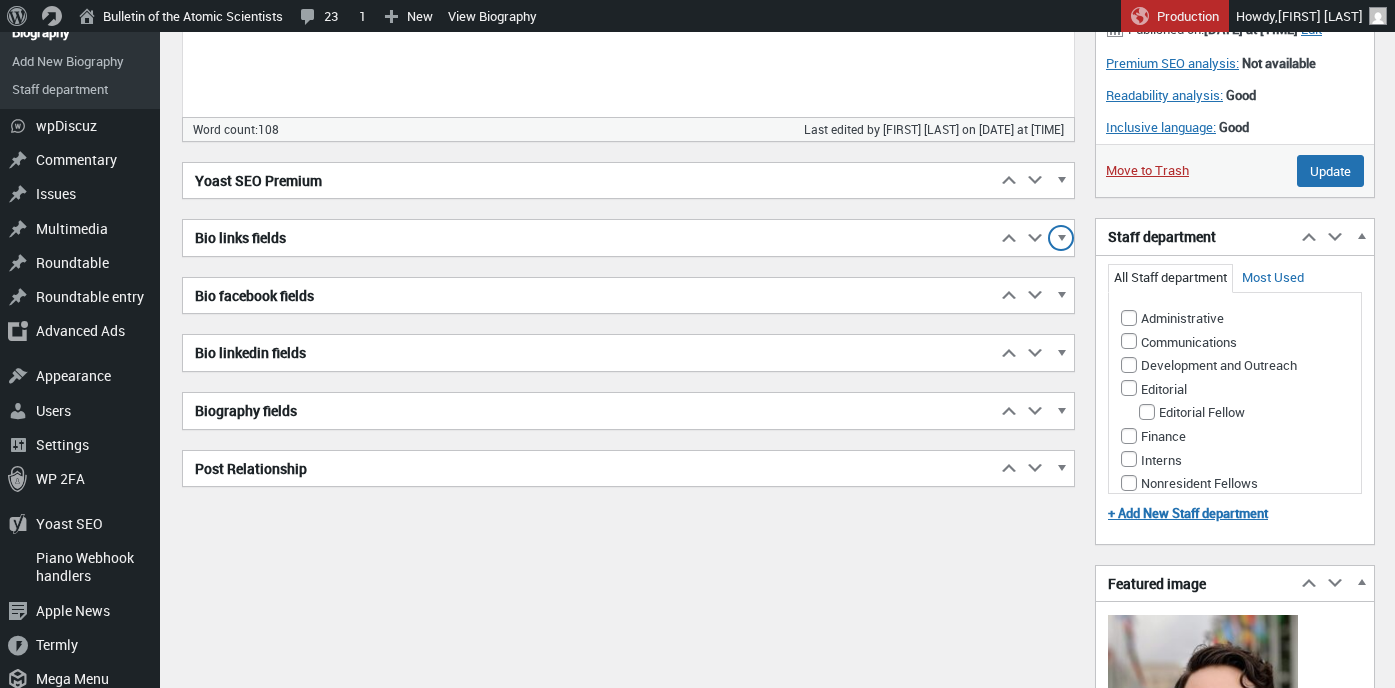 click at bounding box center (1061, 241) 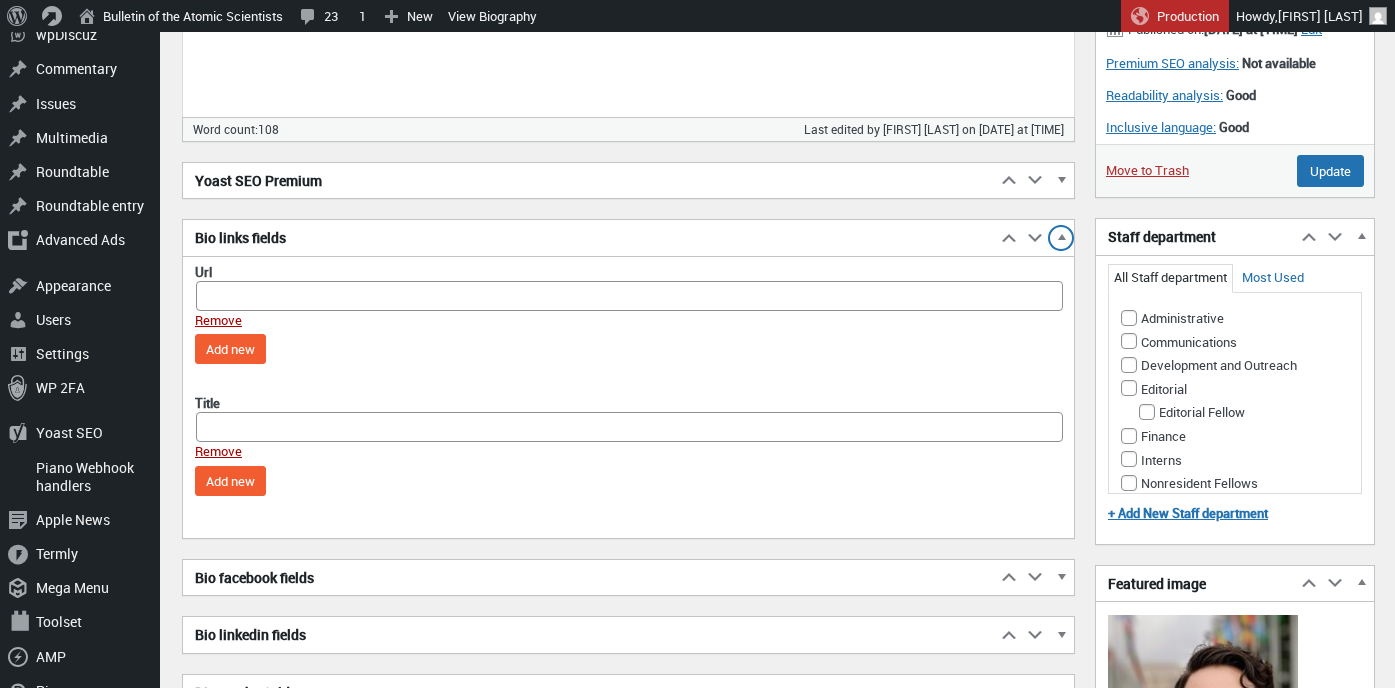 click at bounding box center [1061, 241] 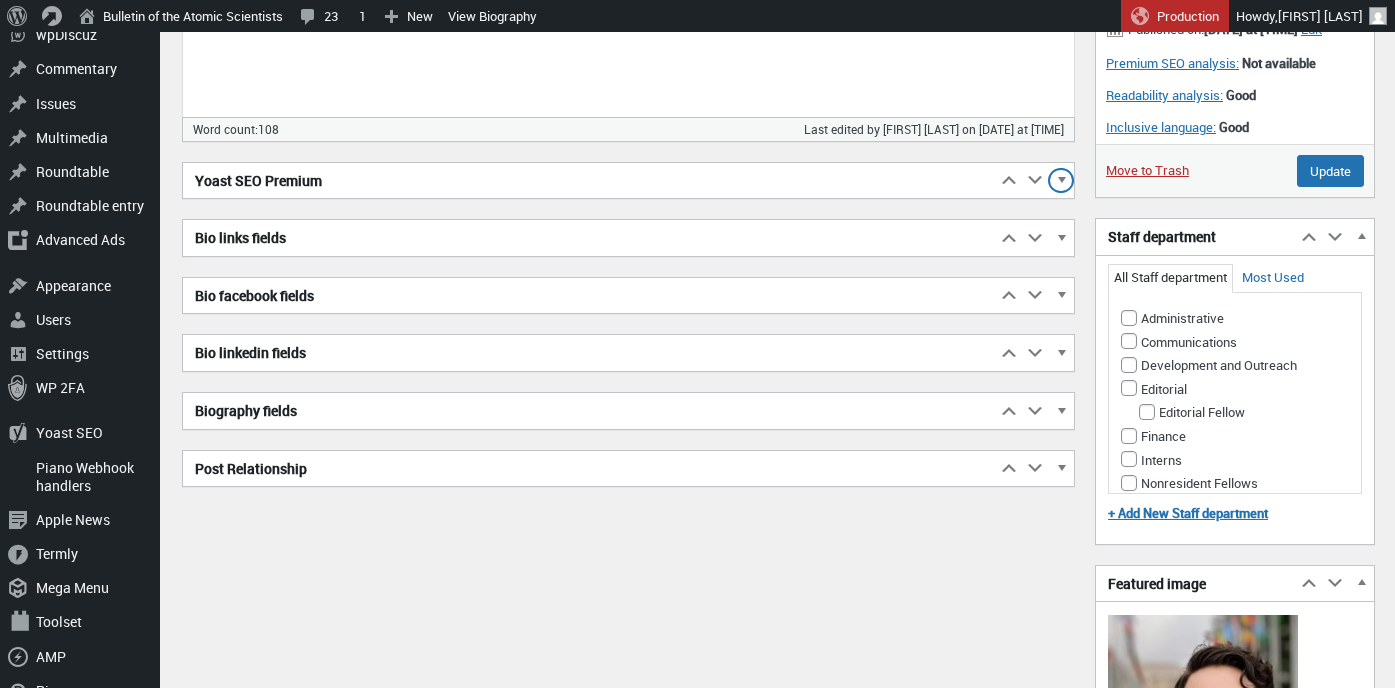 click at bounding box center (1061, 183) 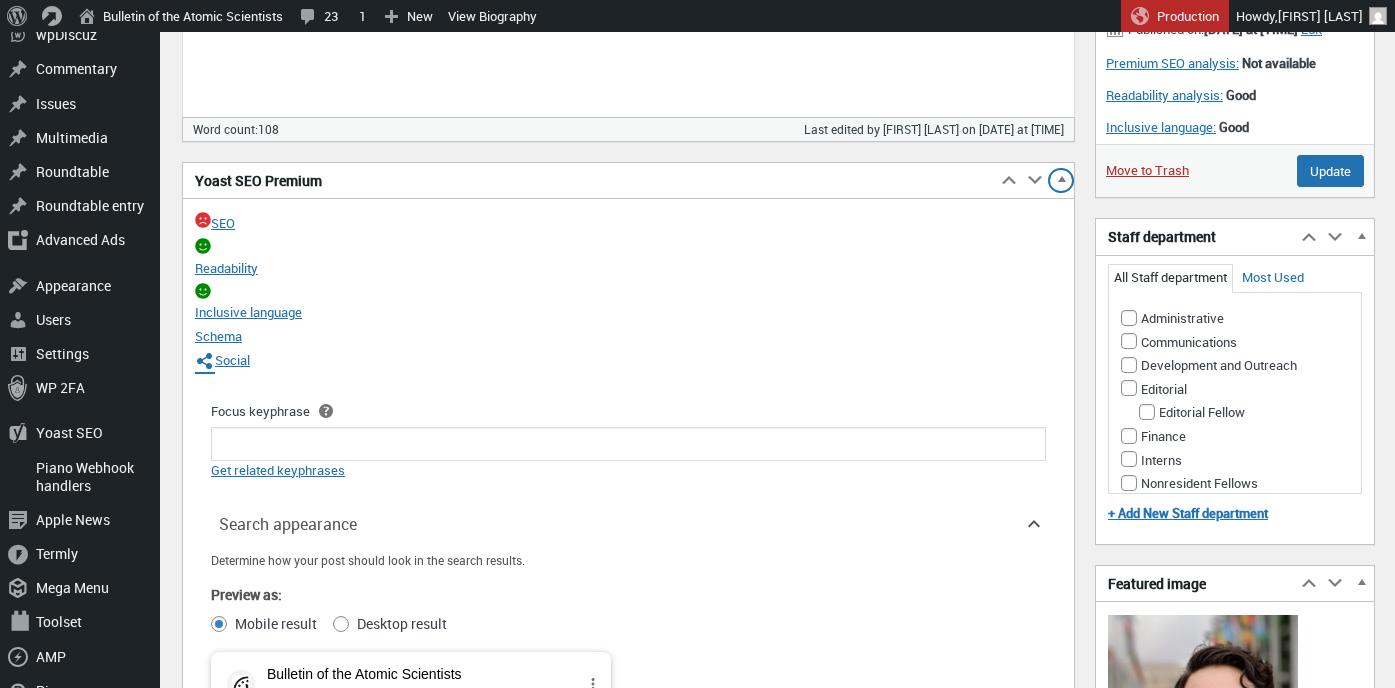 click at bounding box center [1061, 183] 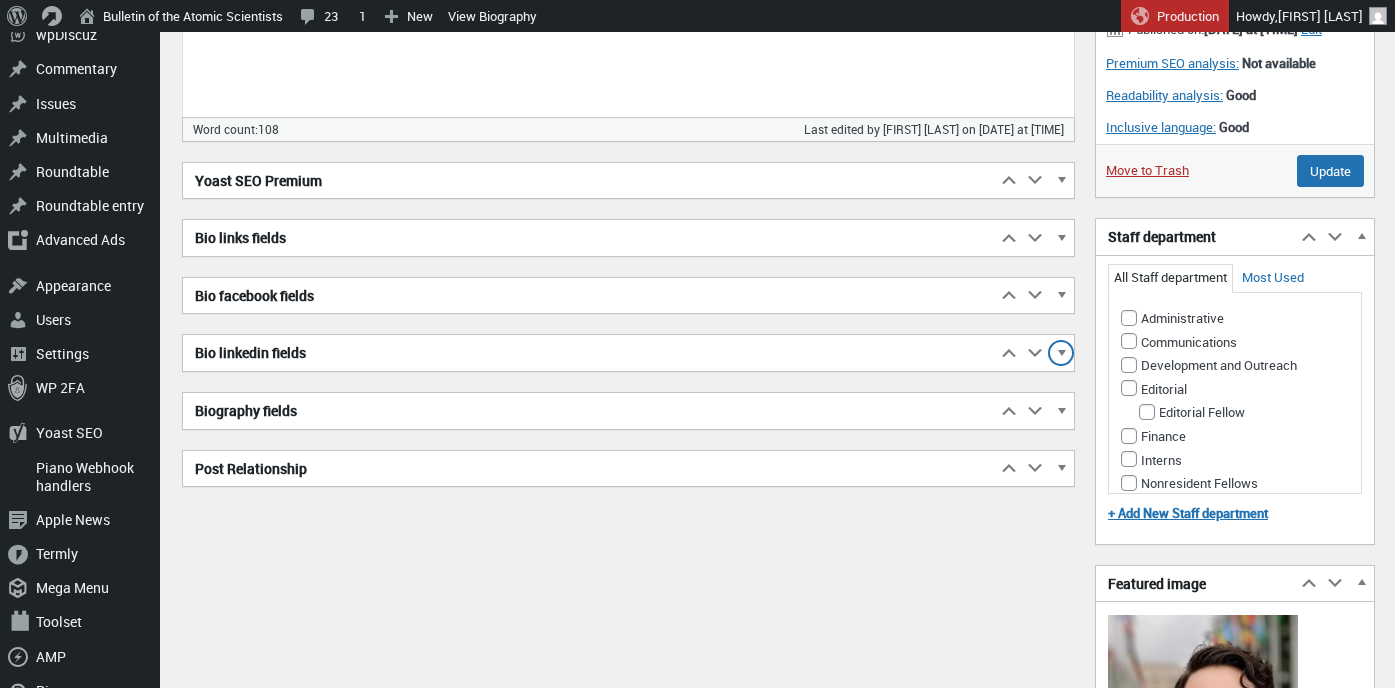 click at bounding box center (1061, 356) 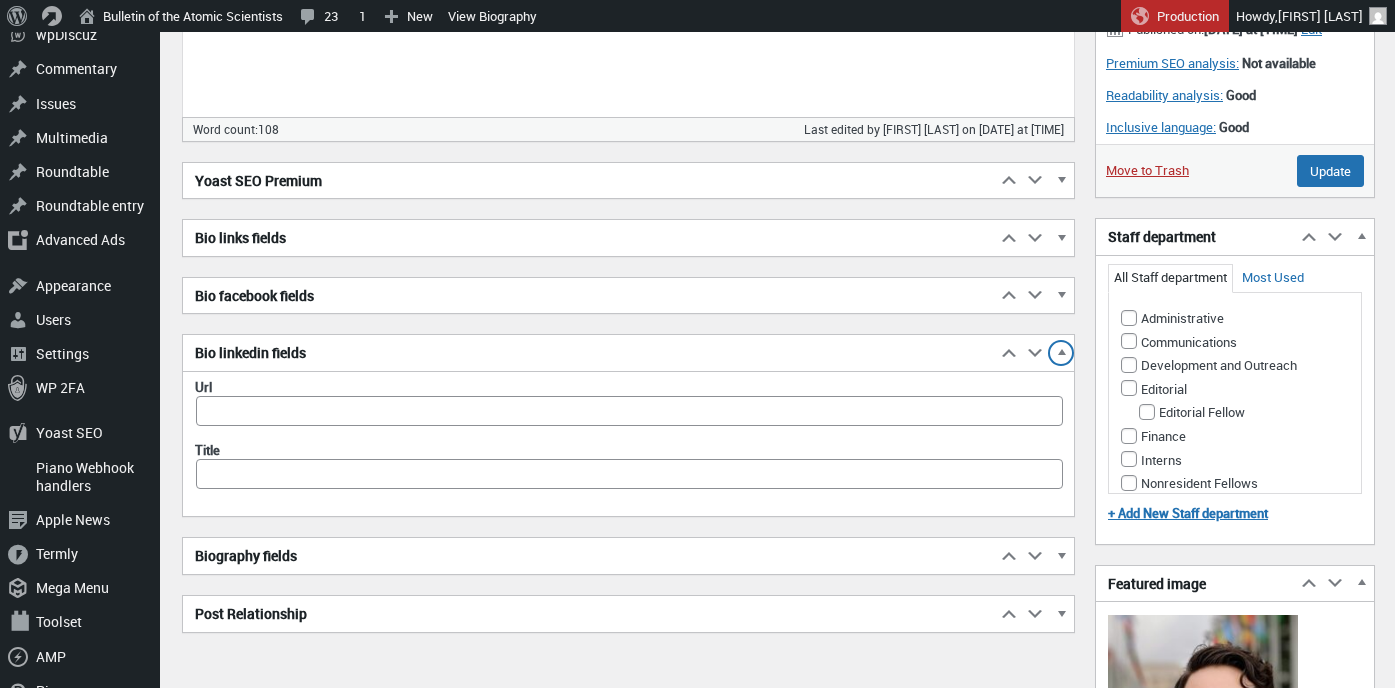 click at bounding box center (1061, 356) 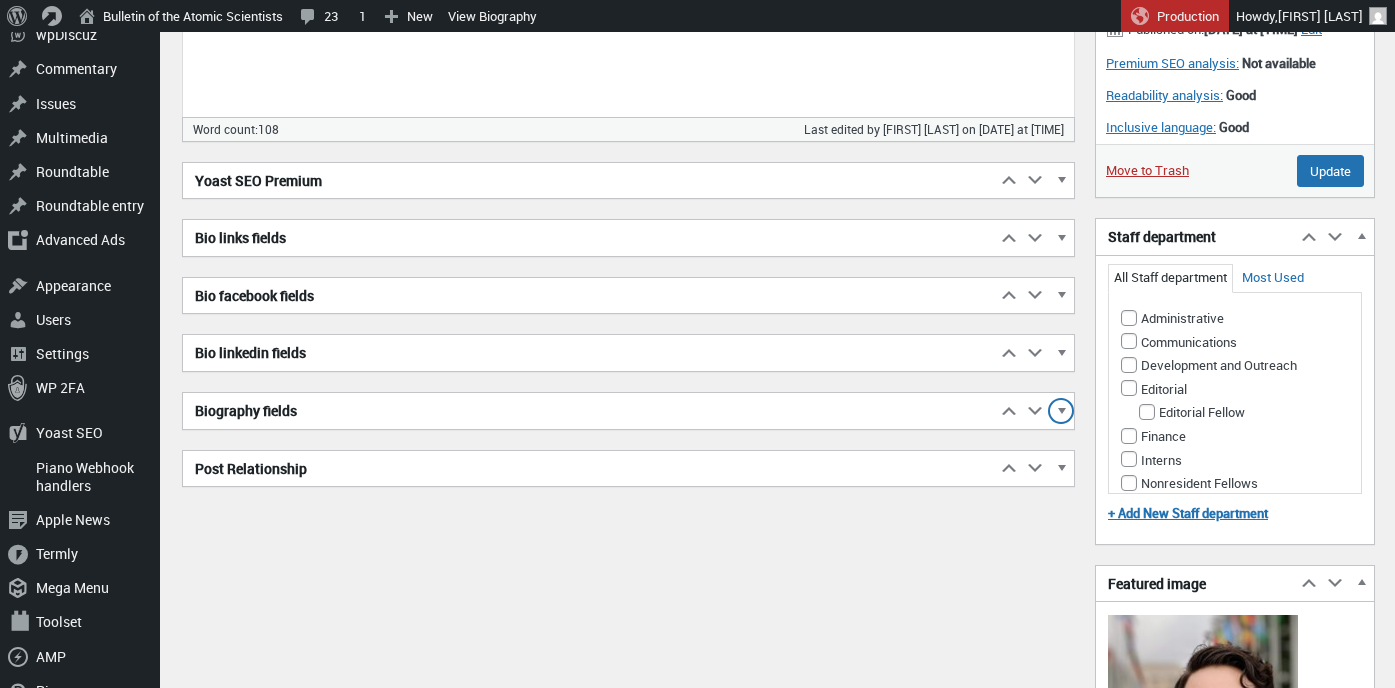 click at bounding box center [1061, 414] 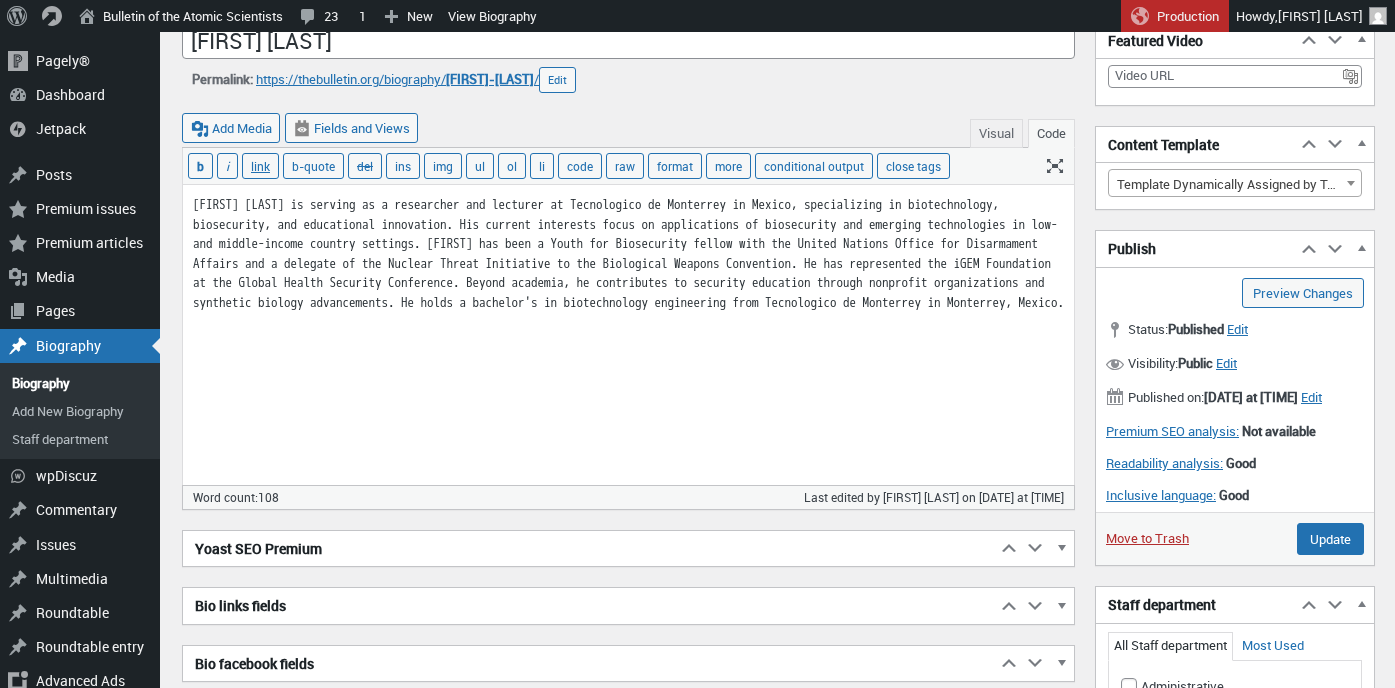 scroll, scrollTop: 0, scrollLeft: 0, axis: both 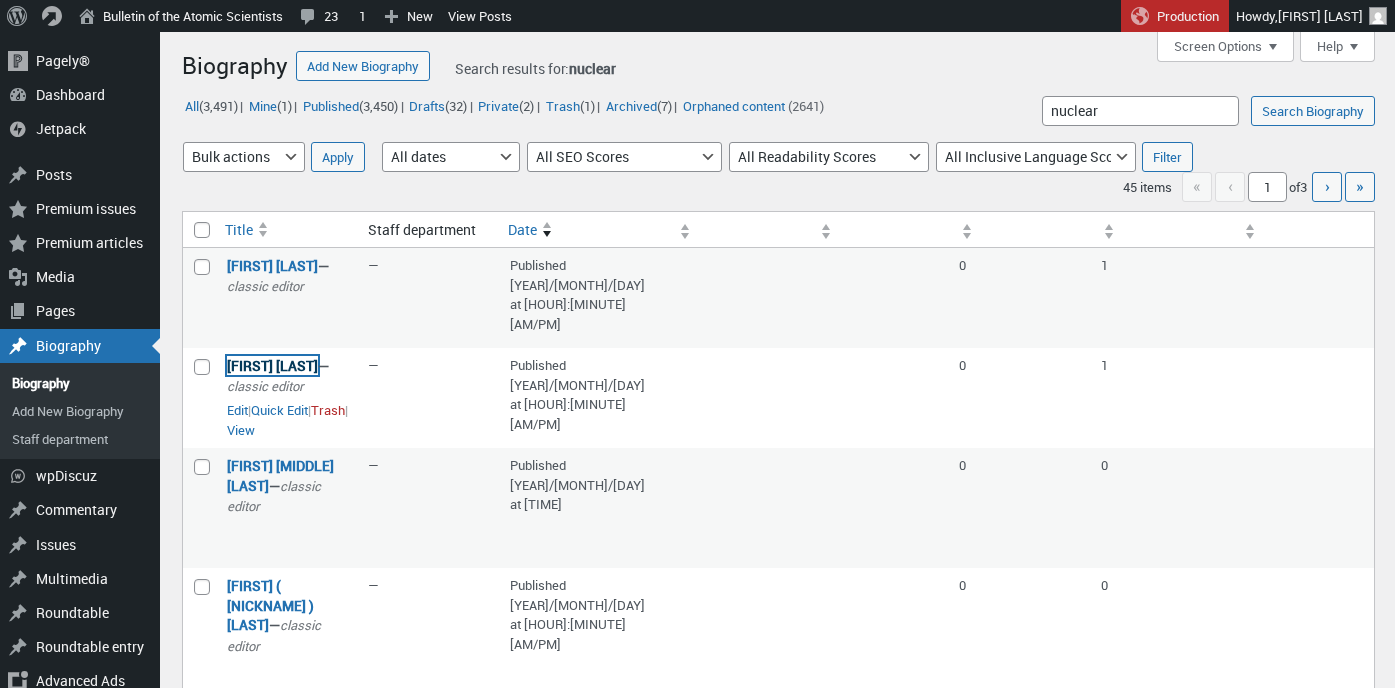 click on "[FIRST] [LAST]" at bounding box center (272, 365) 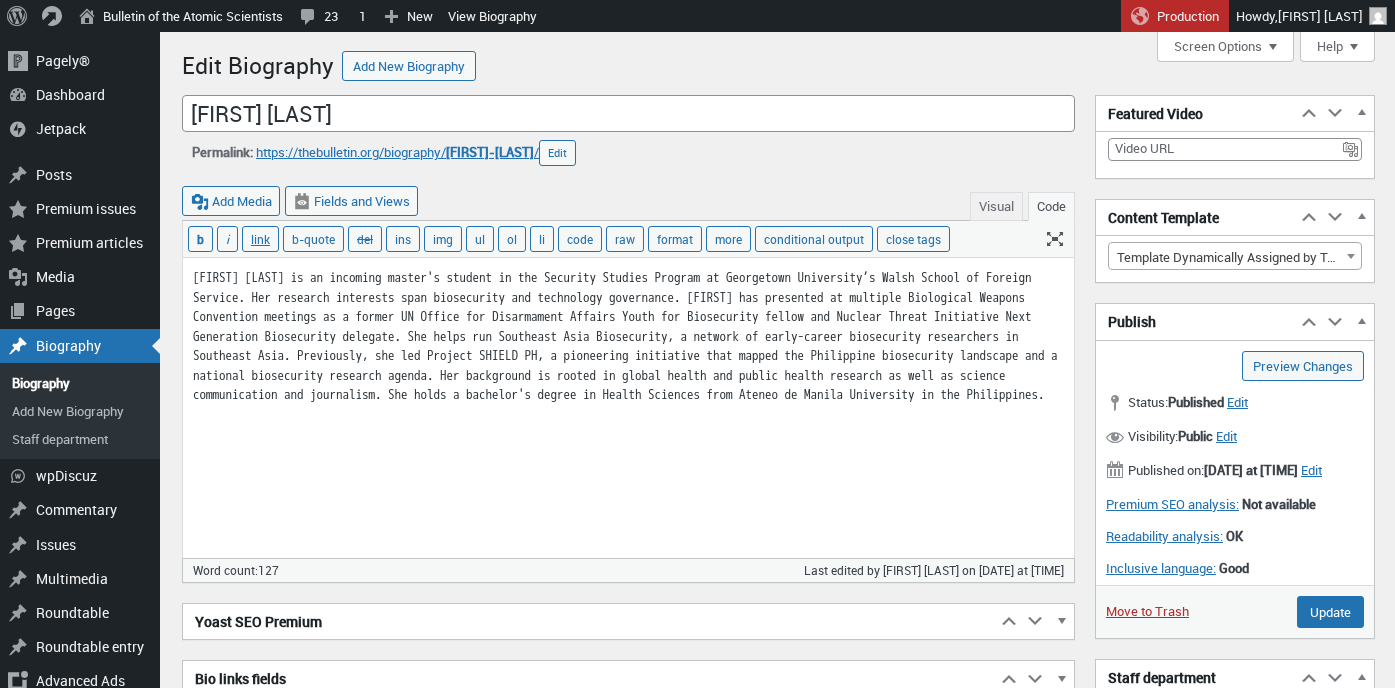 scroll, scrollTop: 0, scrollLeft: 0, axis: both 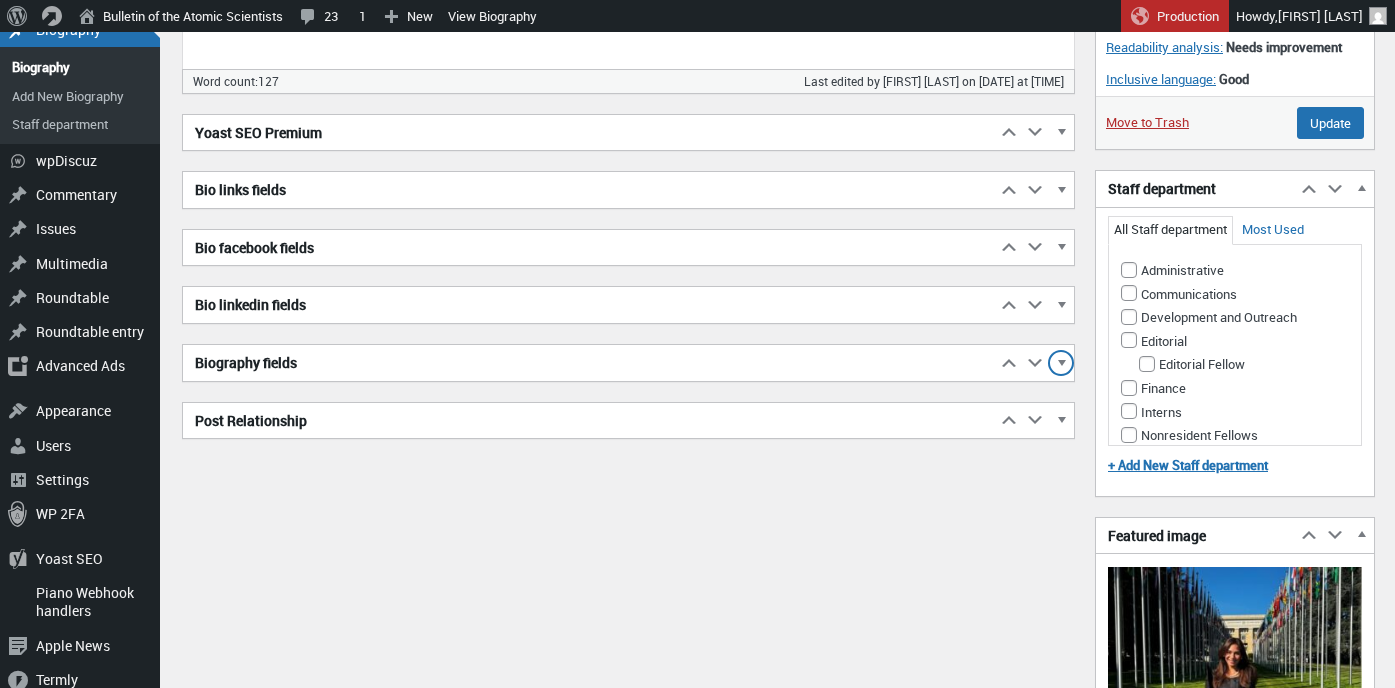 click at bounding box center [1061, 366] 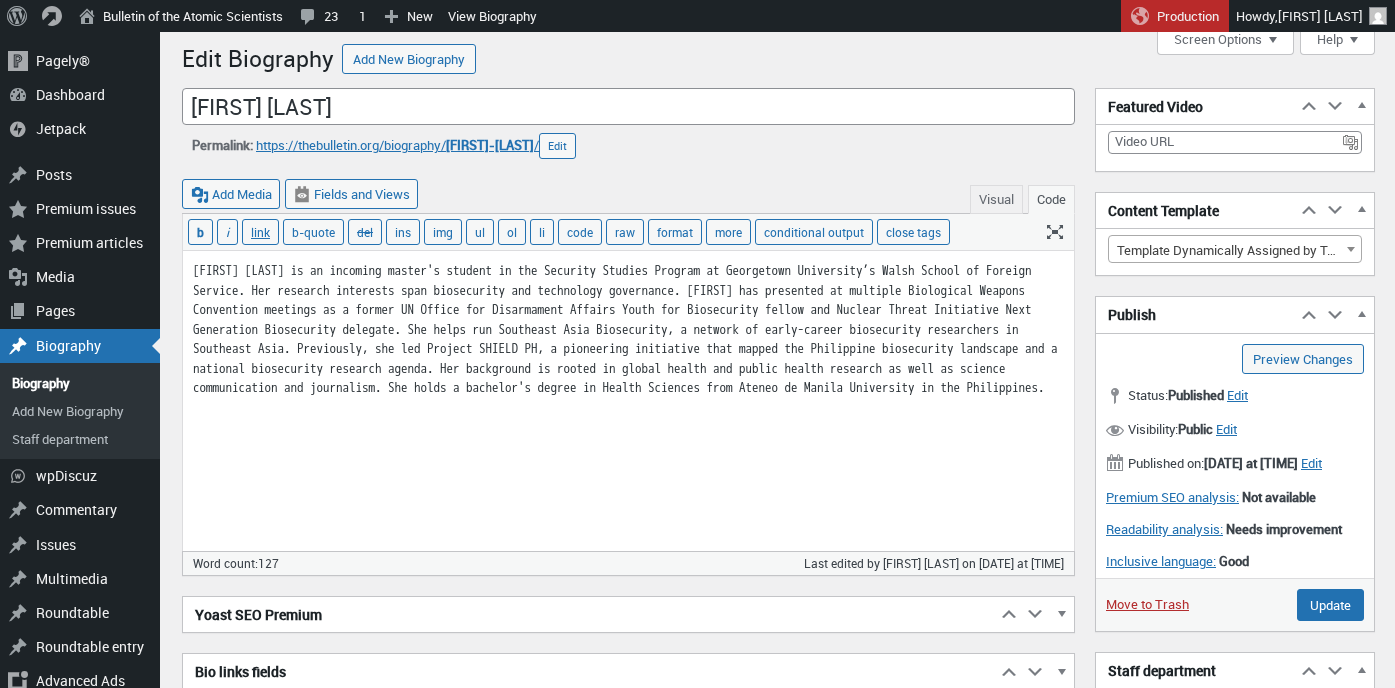 scroll, scrollTop: 0, scrollLeft: 0, axis: both 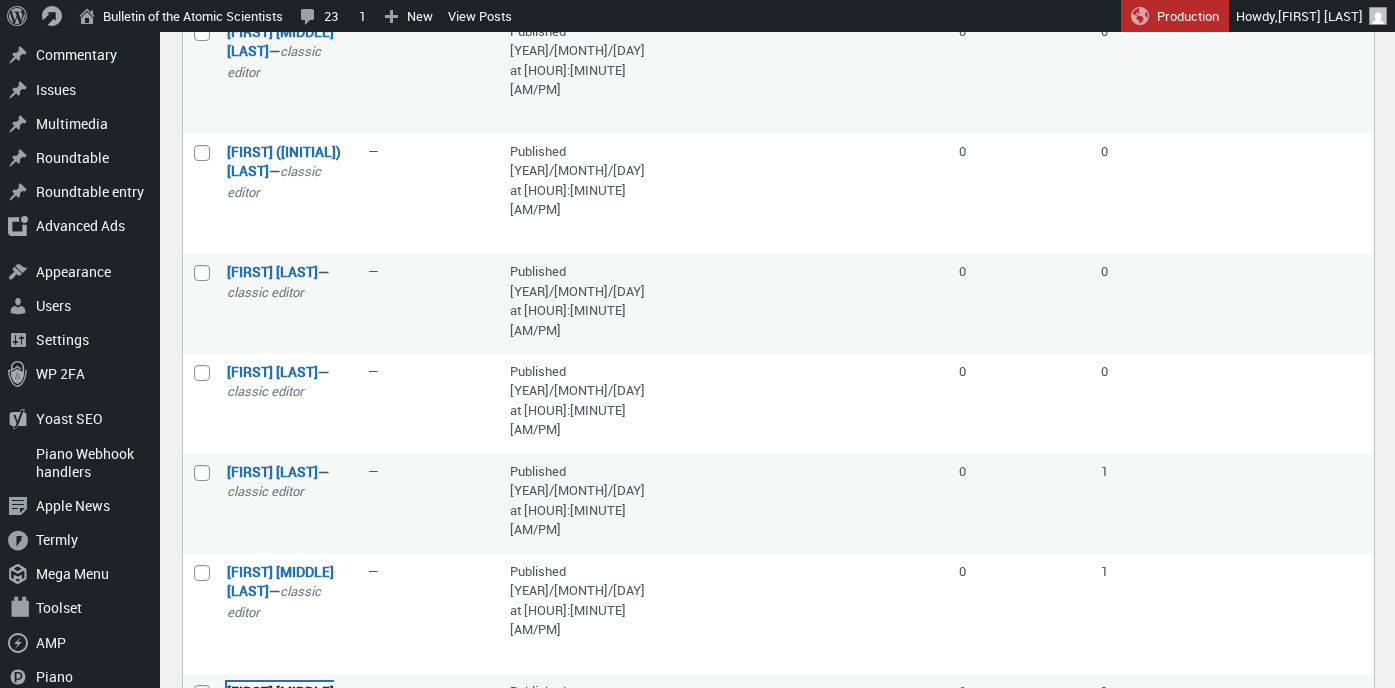 click on "[FIRST] [MIDDLE] [LAST]" at bounding box center [280, 701] 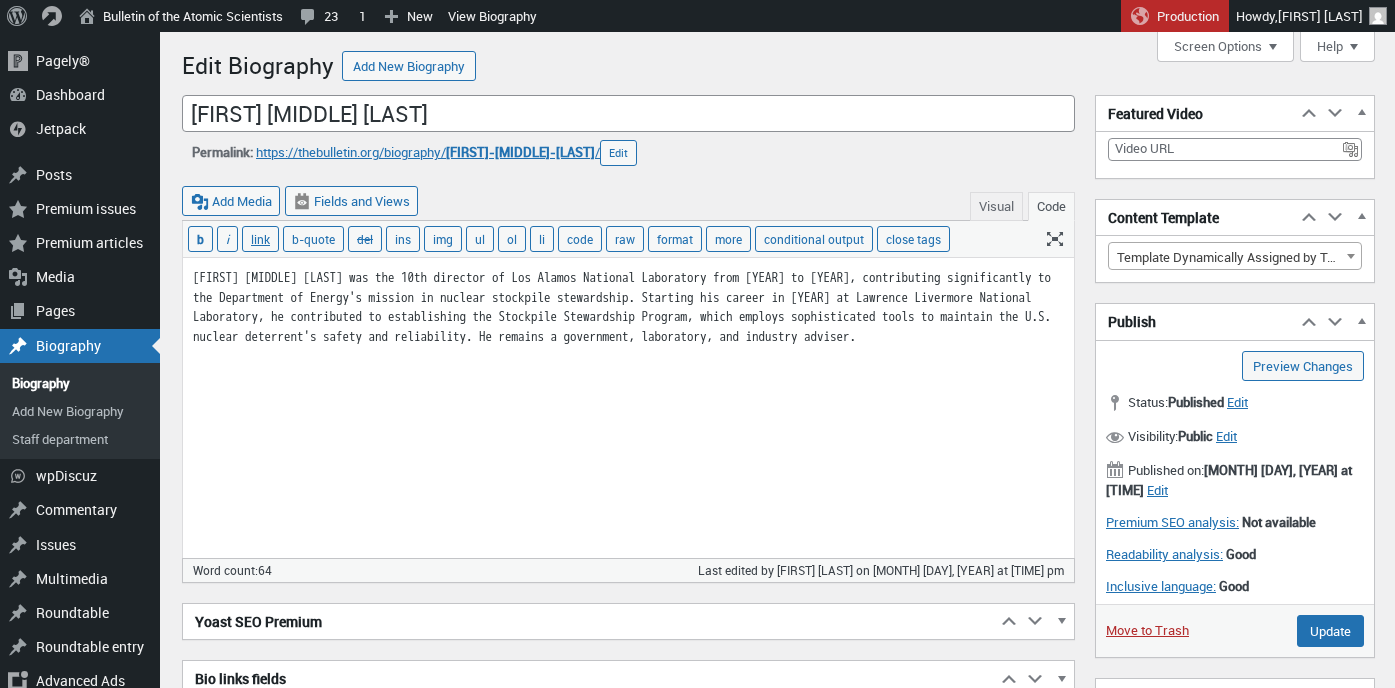scroll, scrollTop: 0, scrollLeft: 0, axis: both 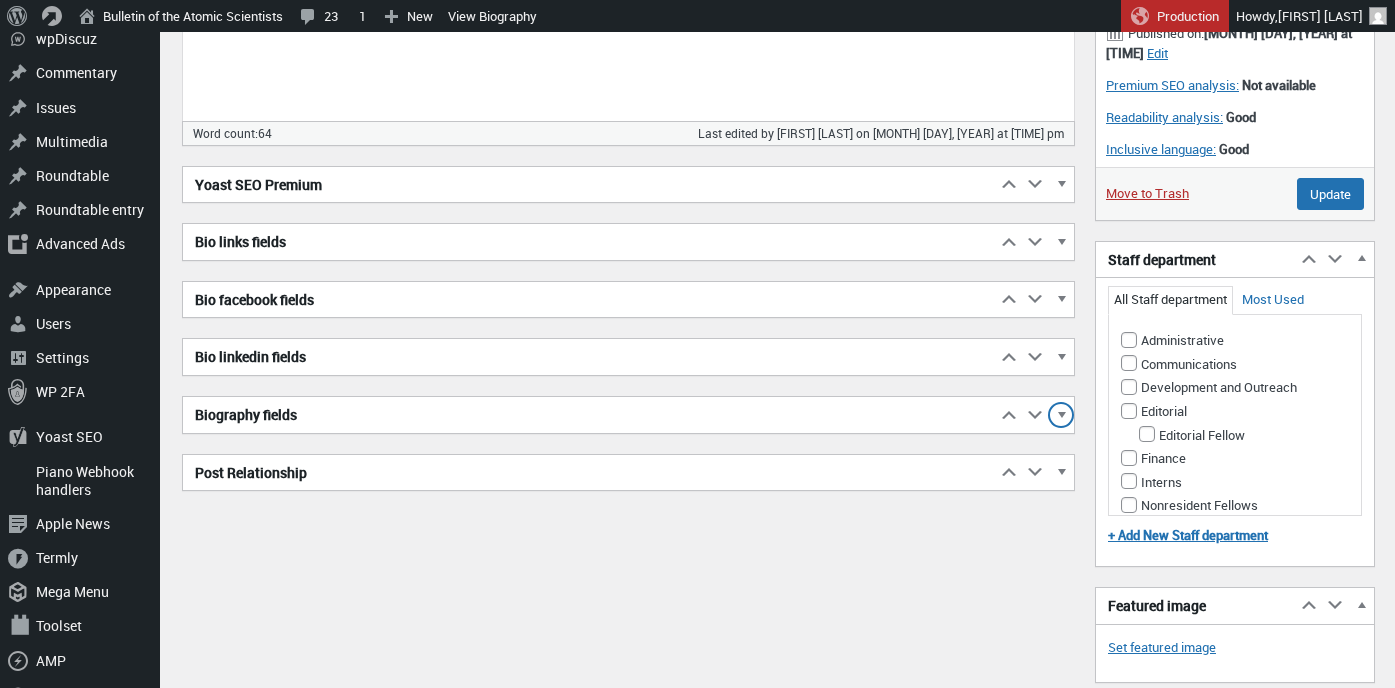 click at bounding box center (1061, 418) 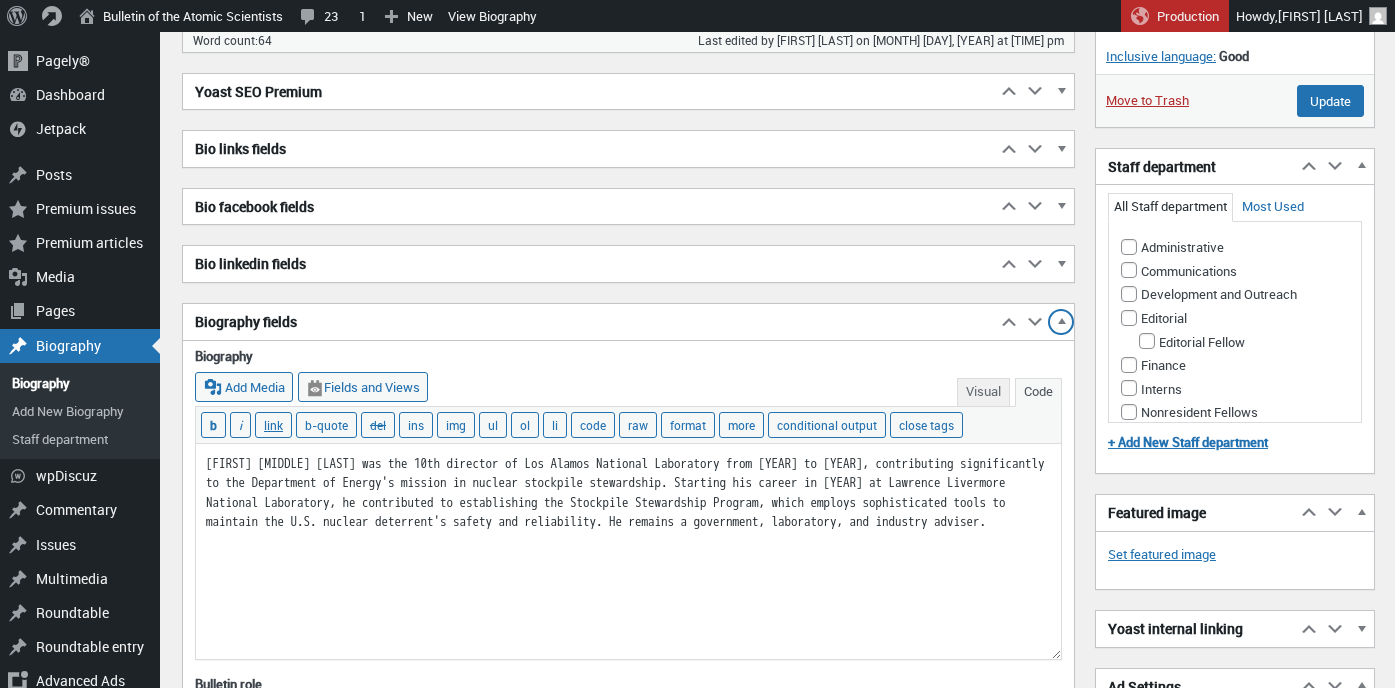 scroll, scrollTop: 0, scrollLeft: 0, axis: both 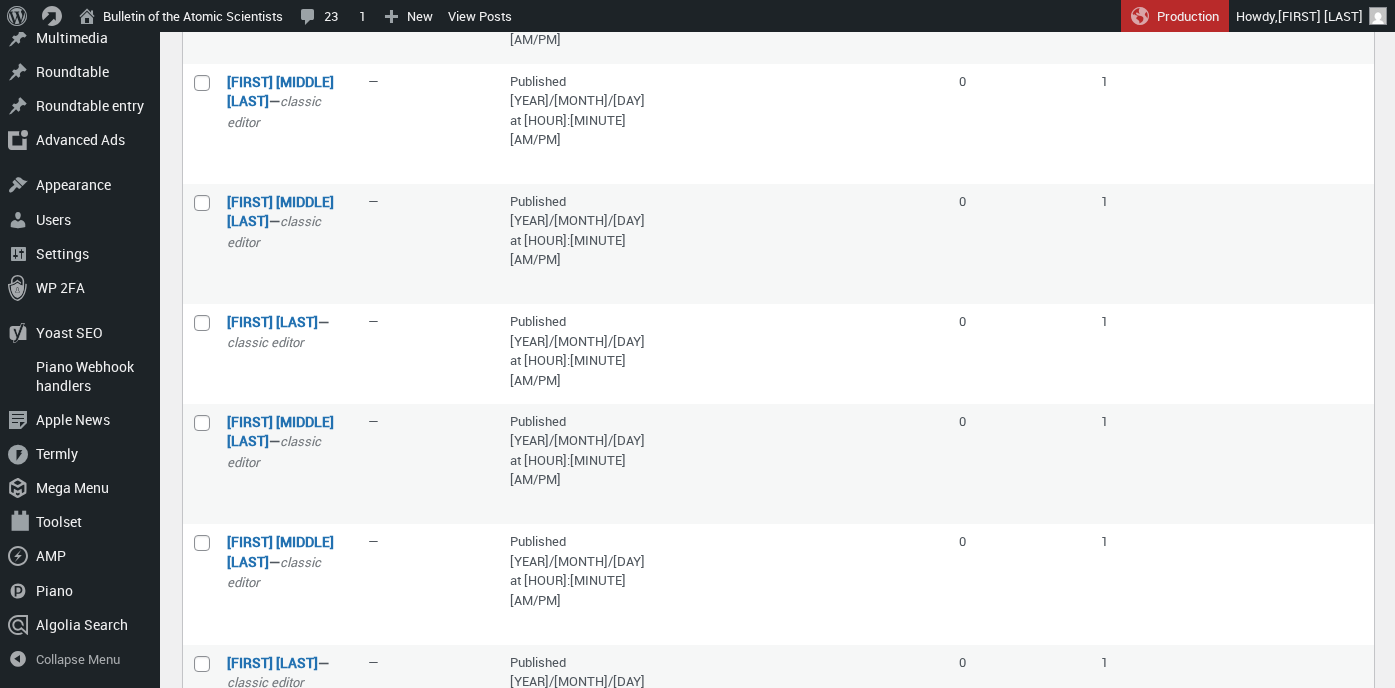 click on "Next page ›" at bounding box center (1327, 1527) 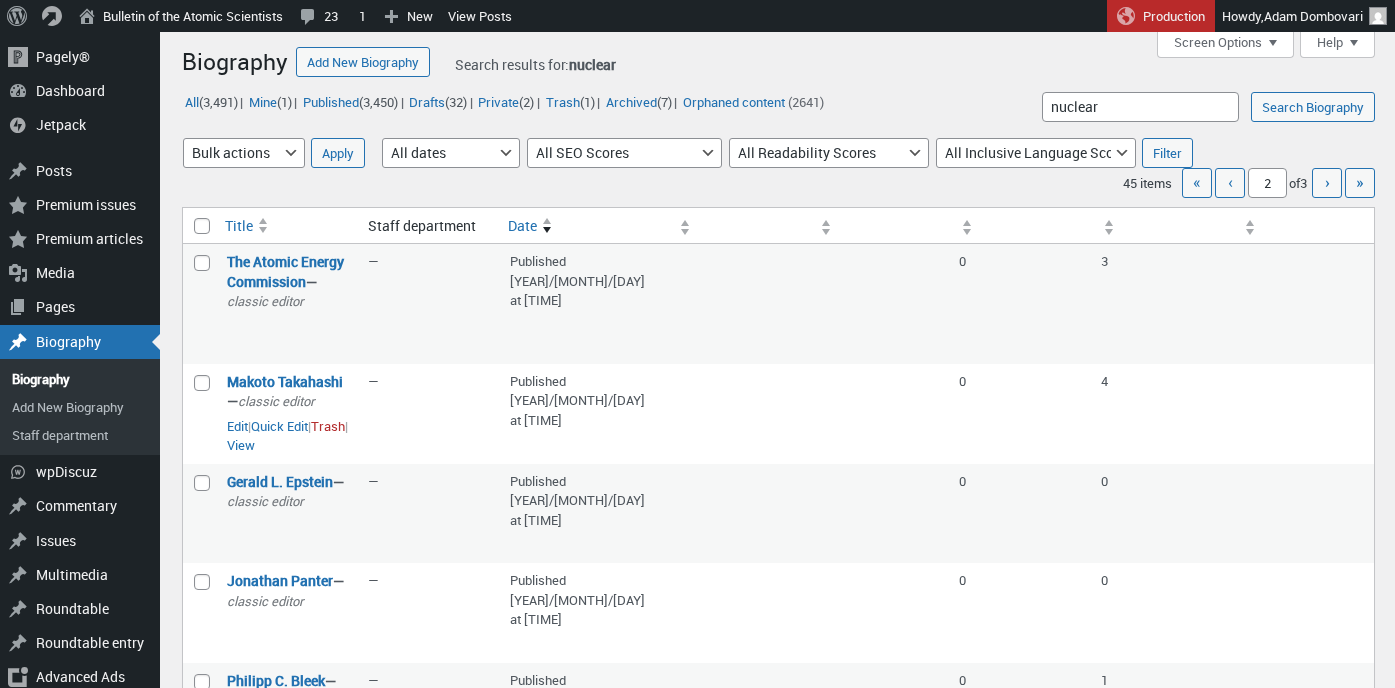 scroll, scrollTop: 8, scrollLeft: 0, axis: vertical 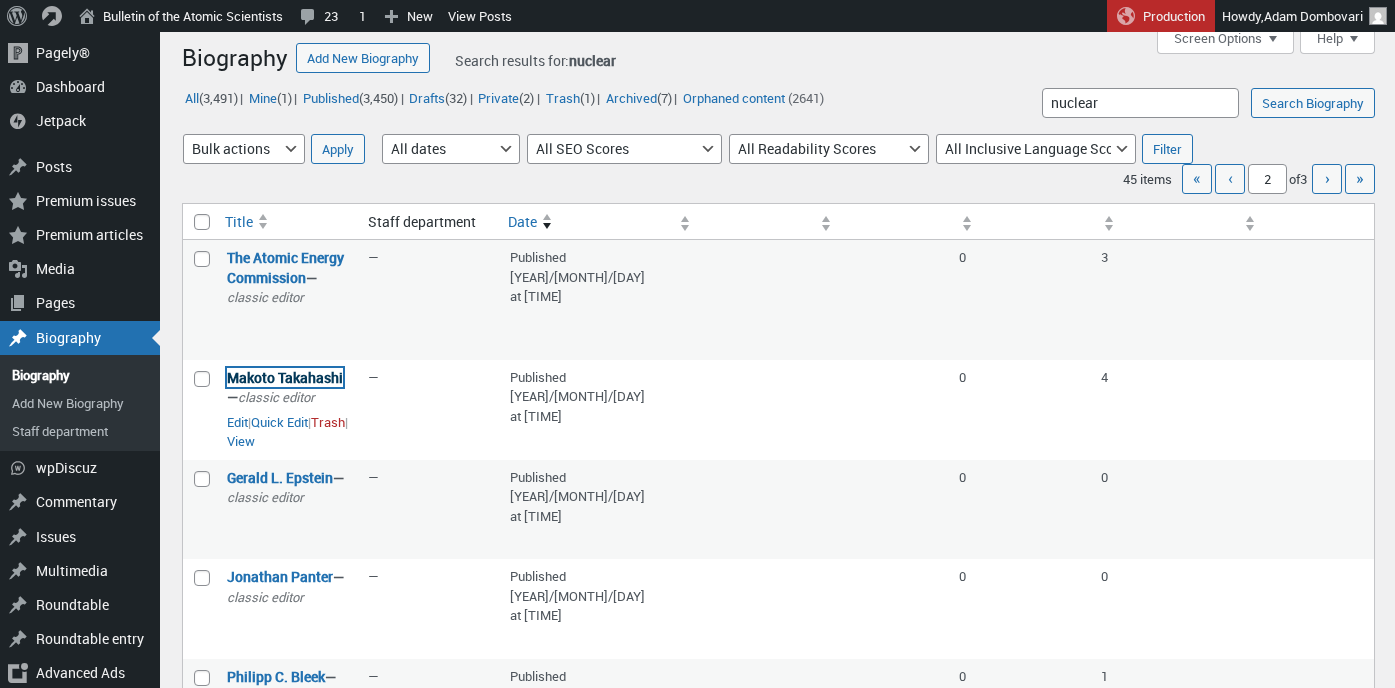click on "Makoto Takahashi" at bounding box center [285, 377] 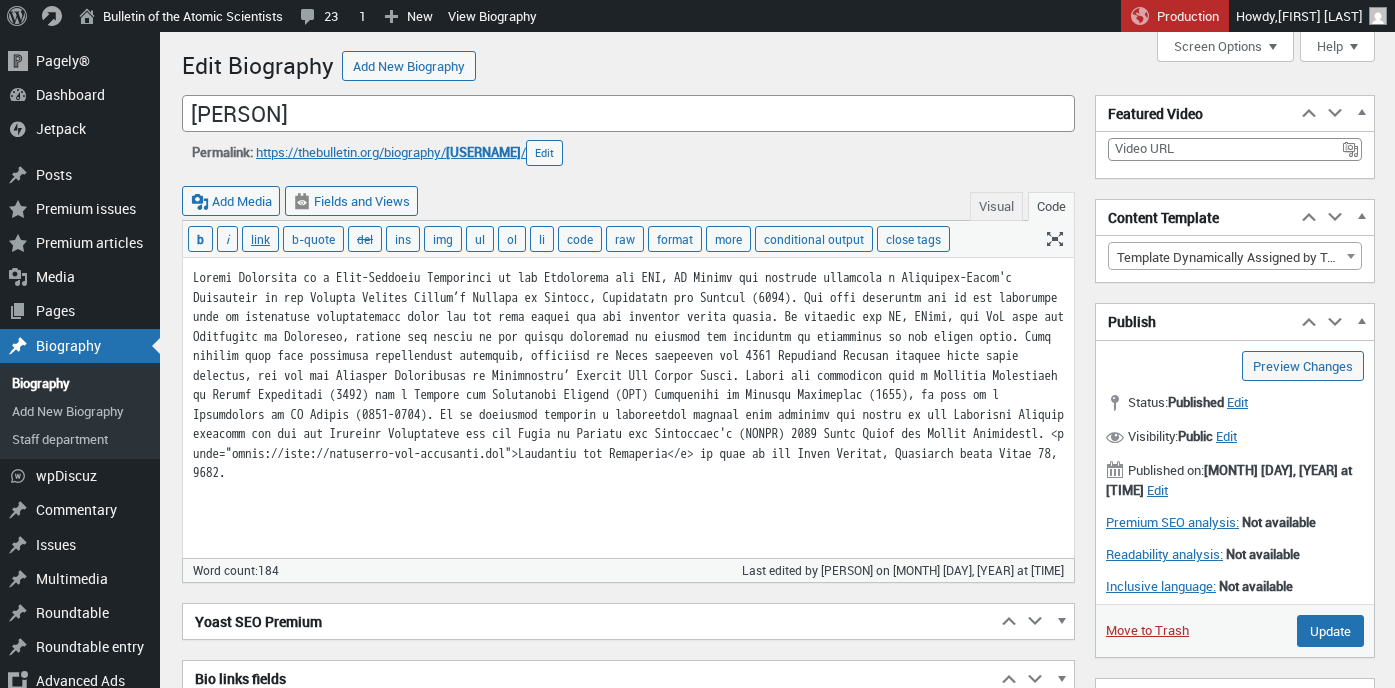 scroll, scrollTop: 0, scrollLeft: 0, axis: both 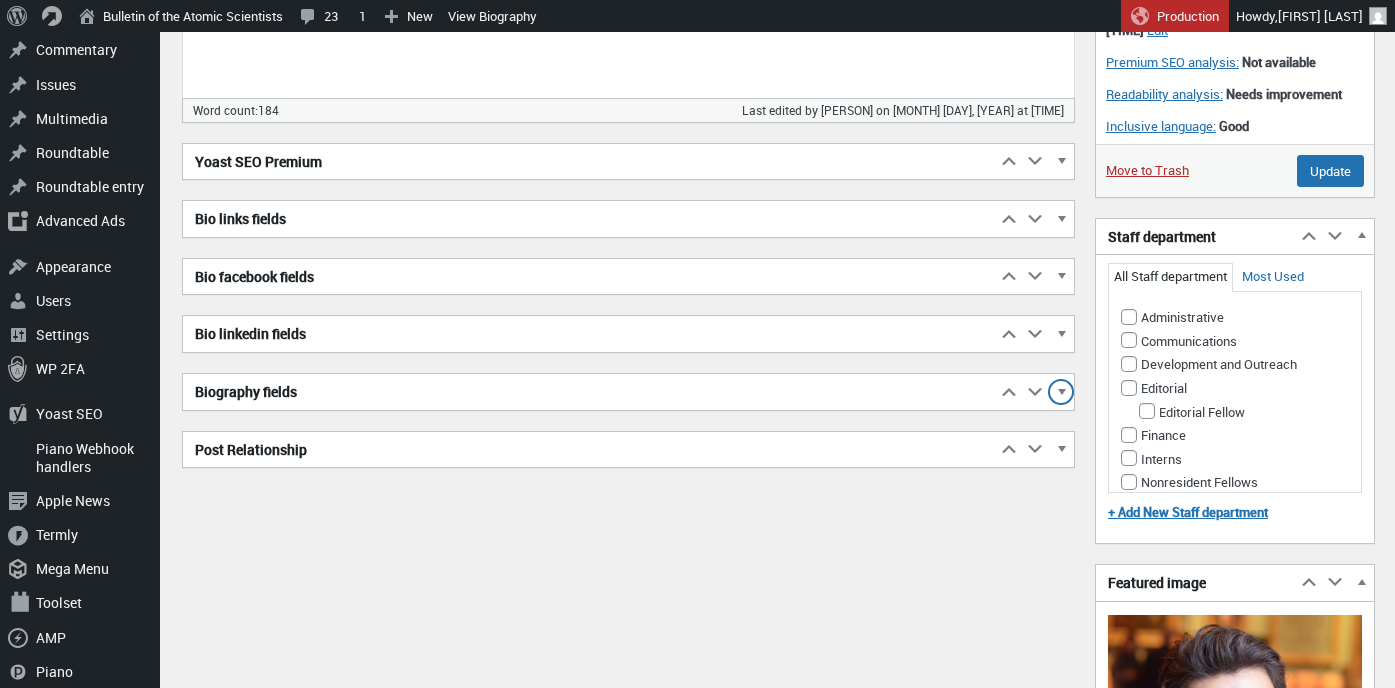 click at bounding box center [1061, 395] 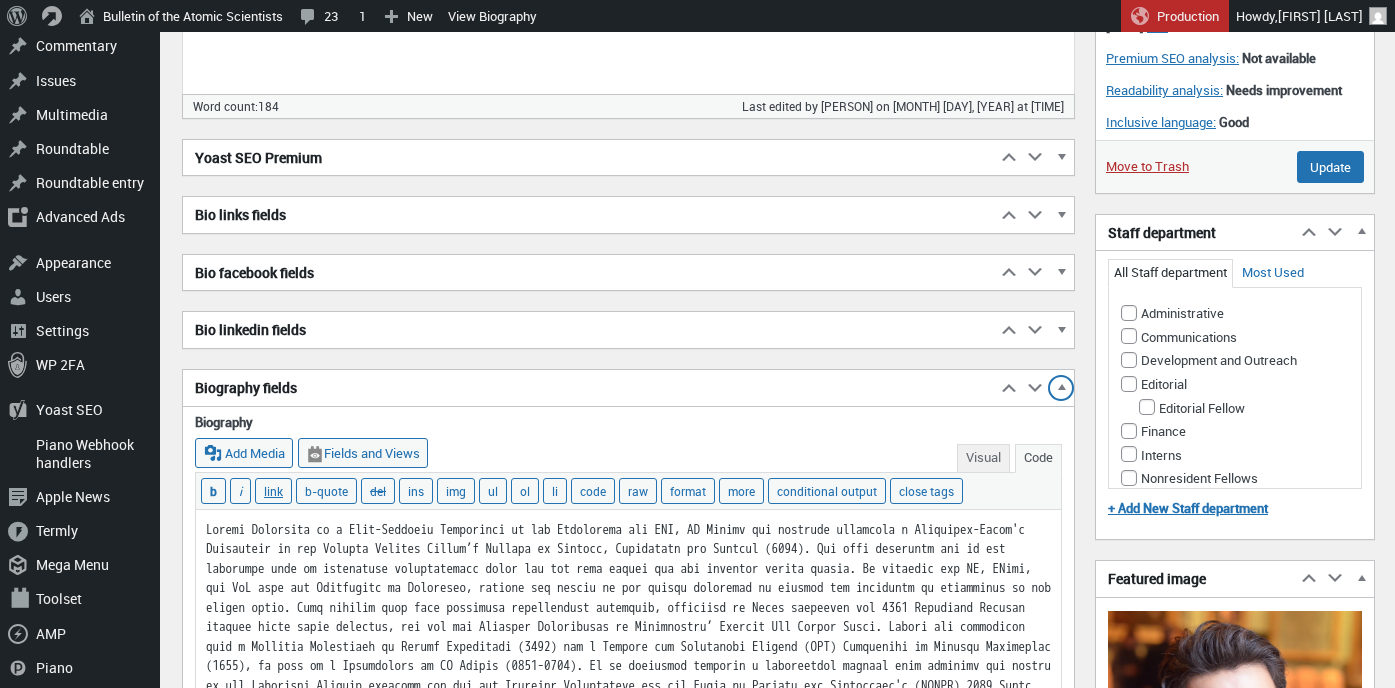 scroll, scrollTop: 511, scrollLeft: 0, axis: vertical 